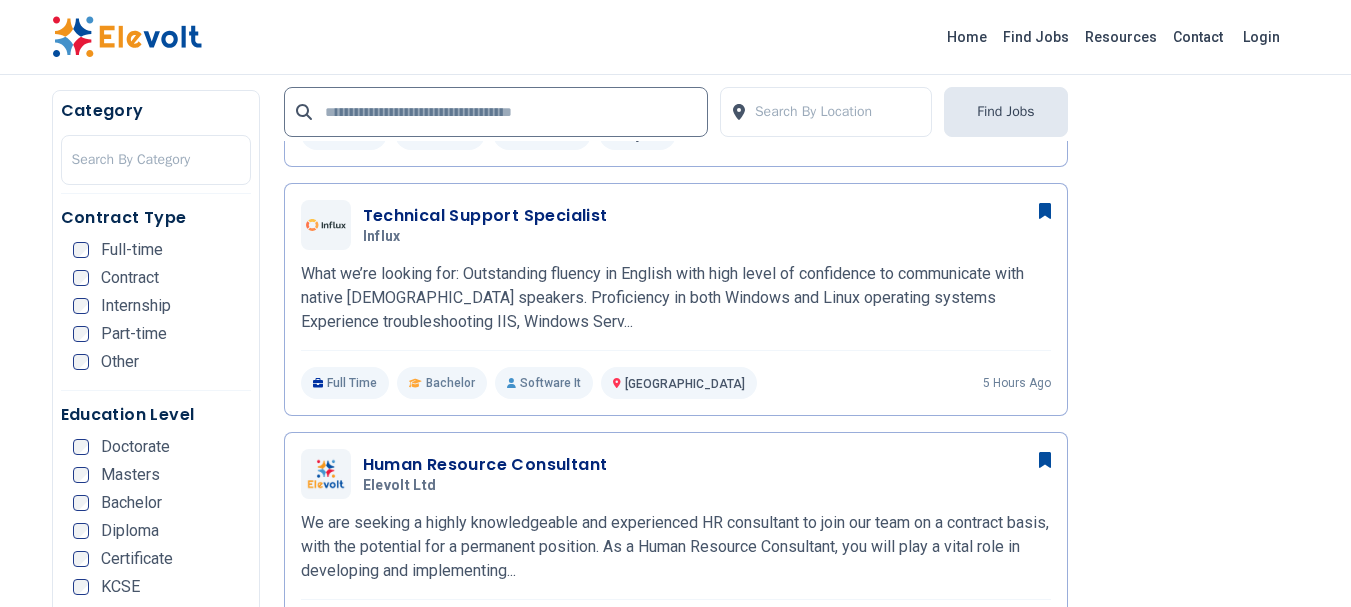 scroll, scrollTop: 731, scrollLeft: 0, axis: vertical 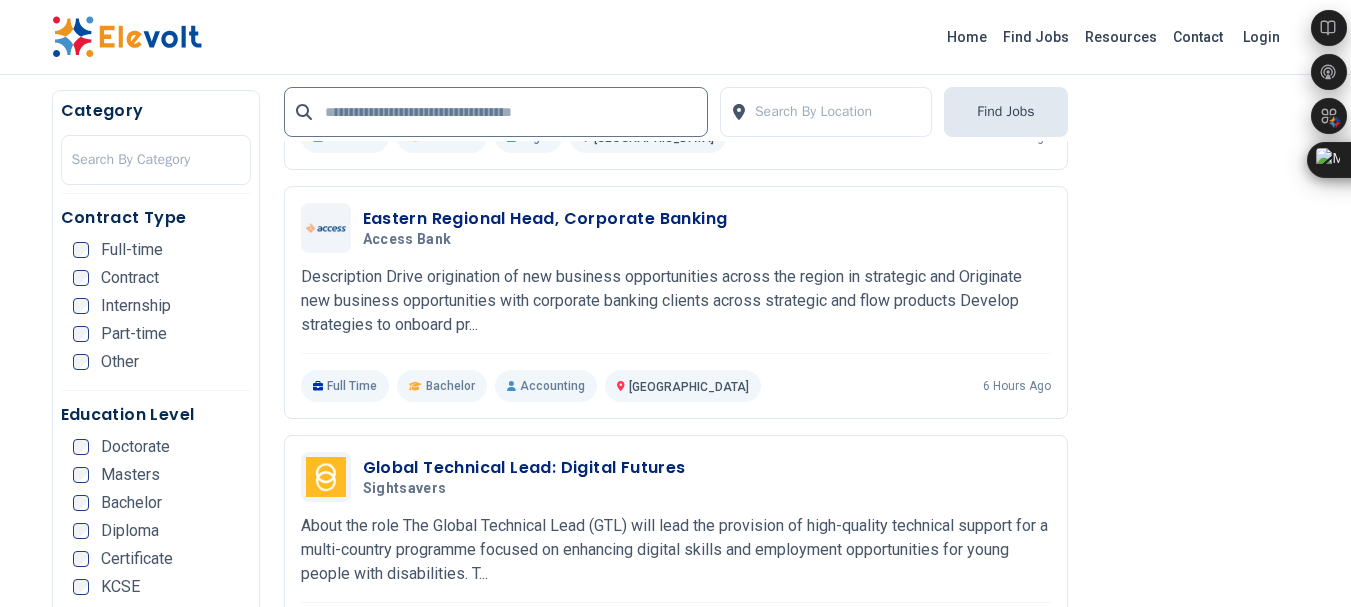 drag, startPoint x: 1301, startPoint y: 427, endPoint x: 1291, endPoint y: 457, distance: 31.622776 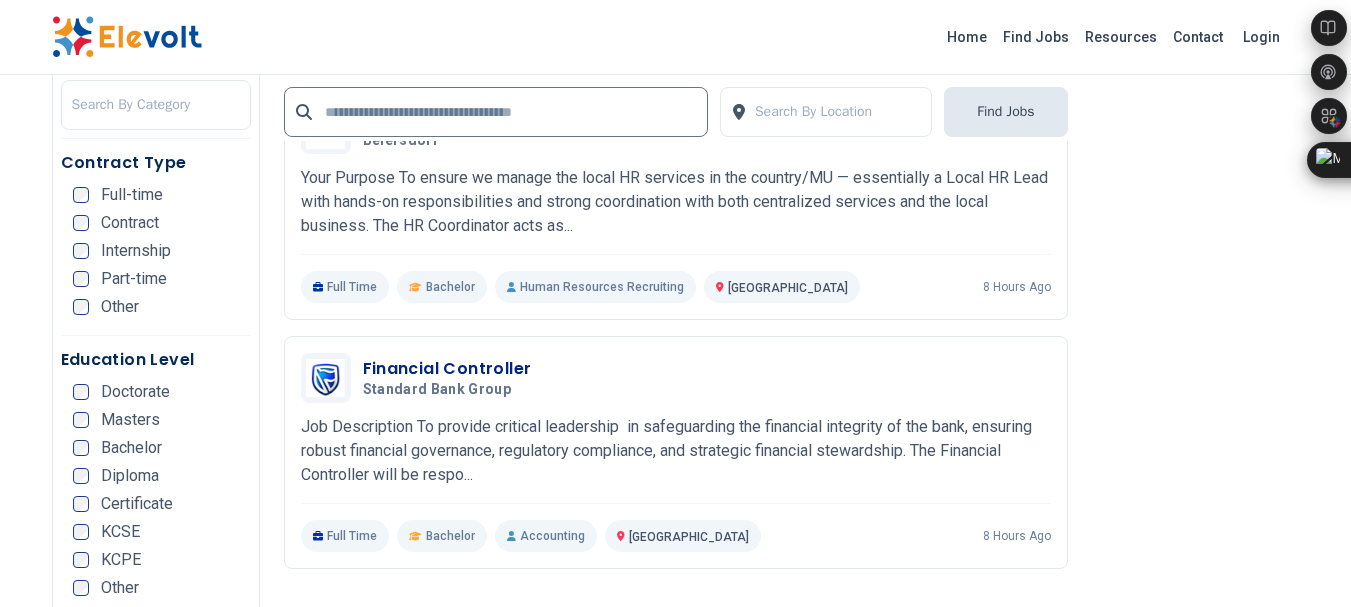 scroll, scrollTop: 3919, scrollLeft: 0, axis: vertical 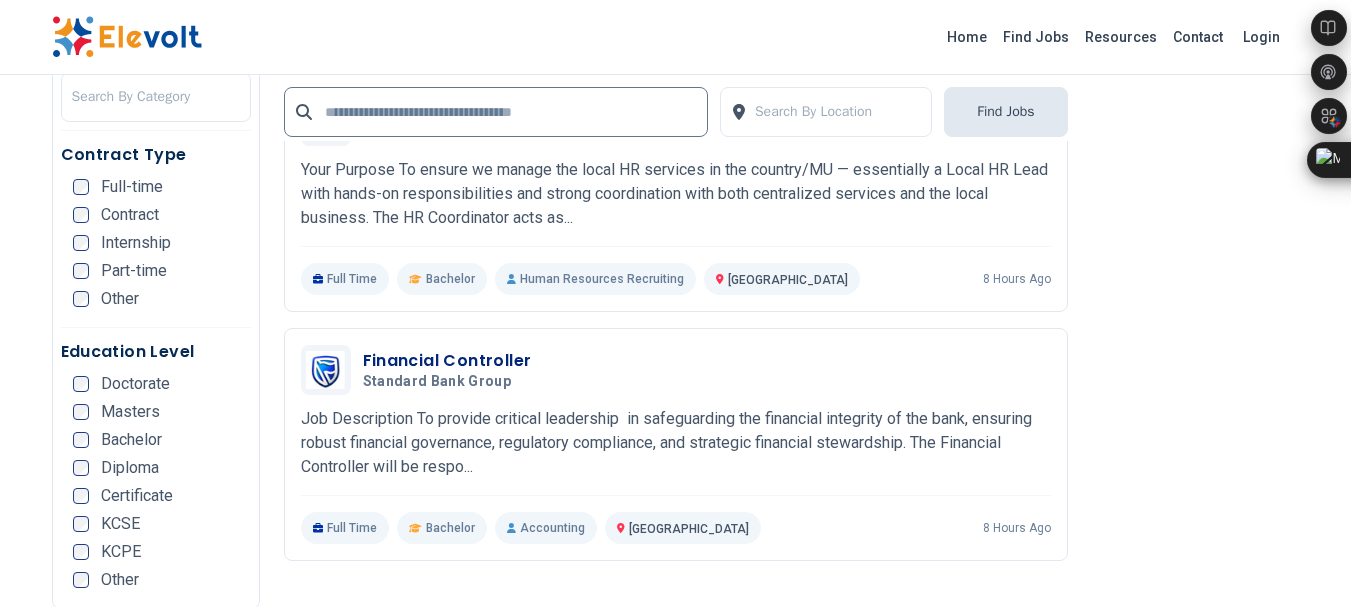 click on "2" at bounding box center (624, 641) 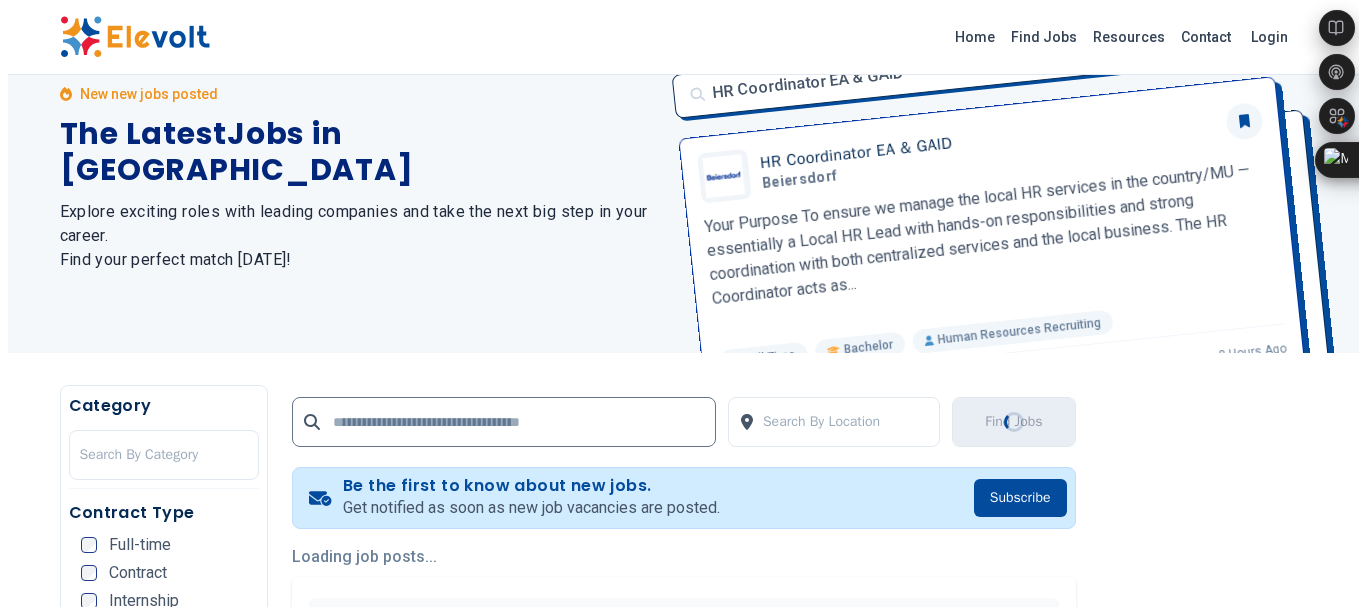 scroll, scrollTop: 0, scrollLeft: 0, axis: both 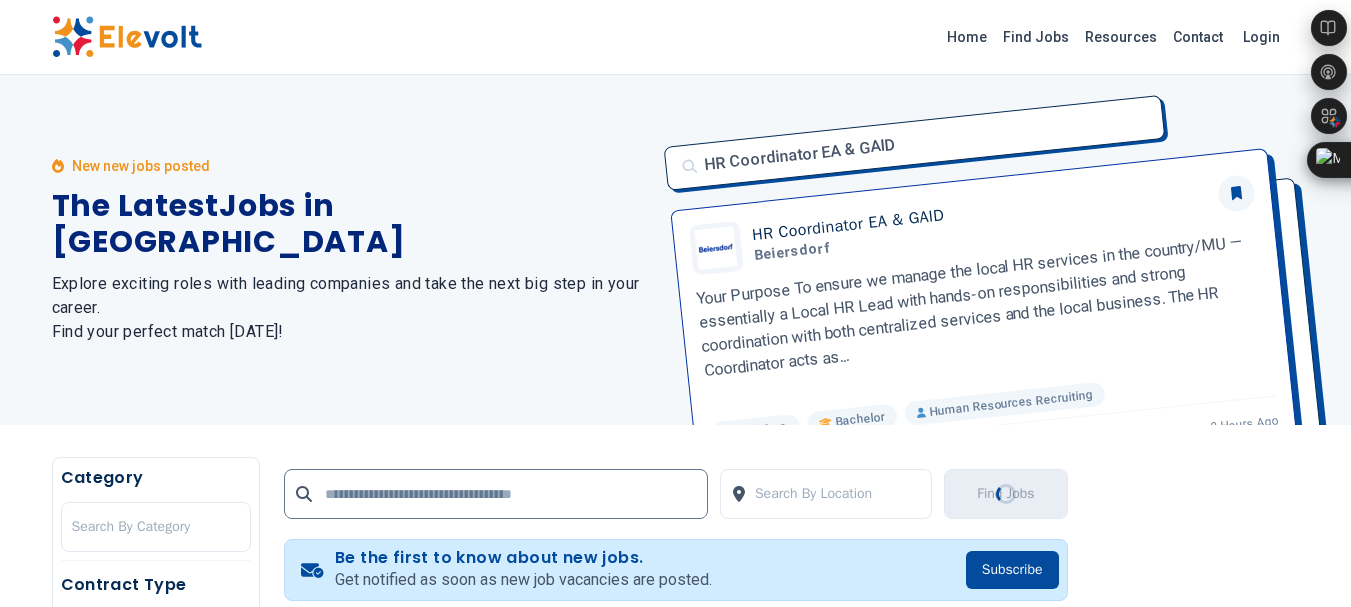 drag, startPoint x: 1358, startPoint y: 34, endPoint x: 1356, endPoint y: 83, distance: 49.0408 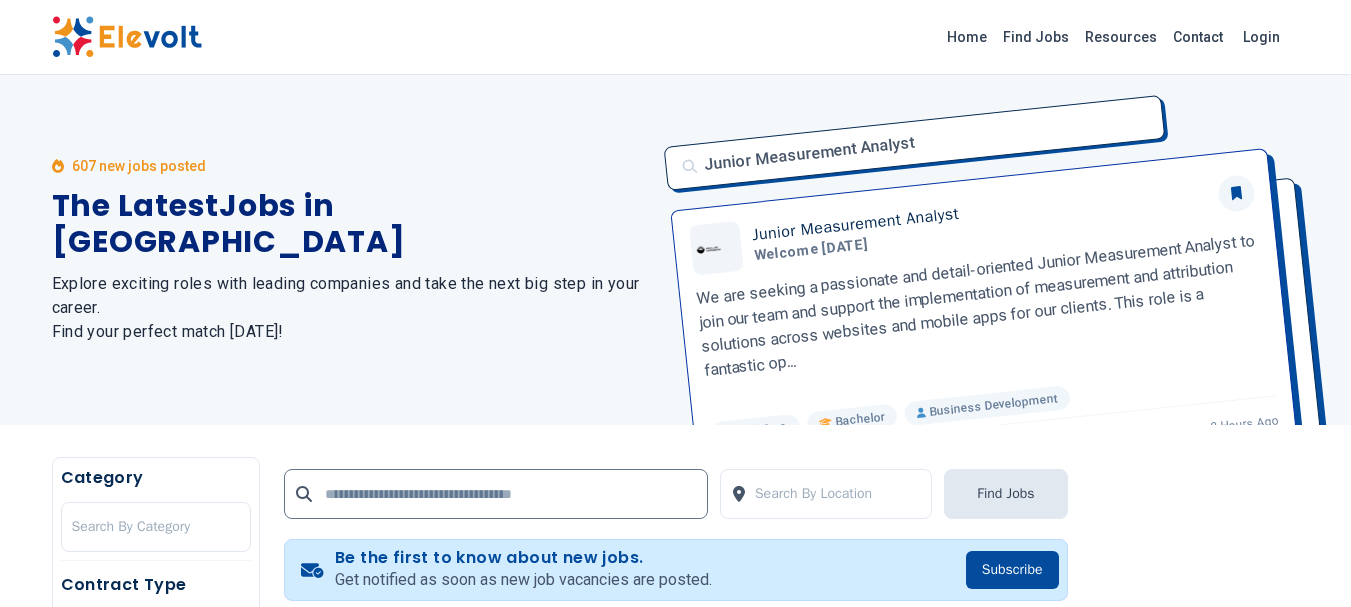 scroll, scrollTop: 527, scrollLeft: 0, axis: vertical 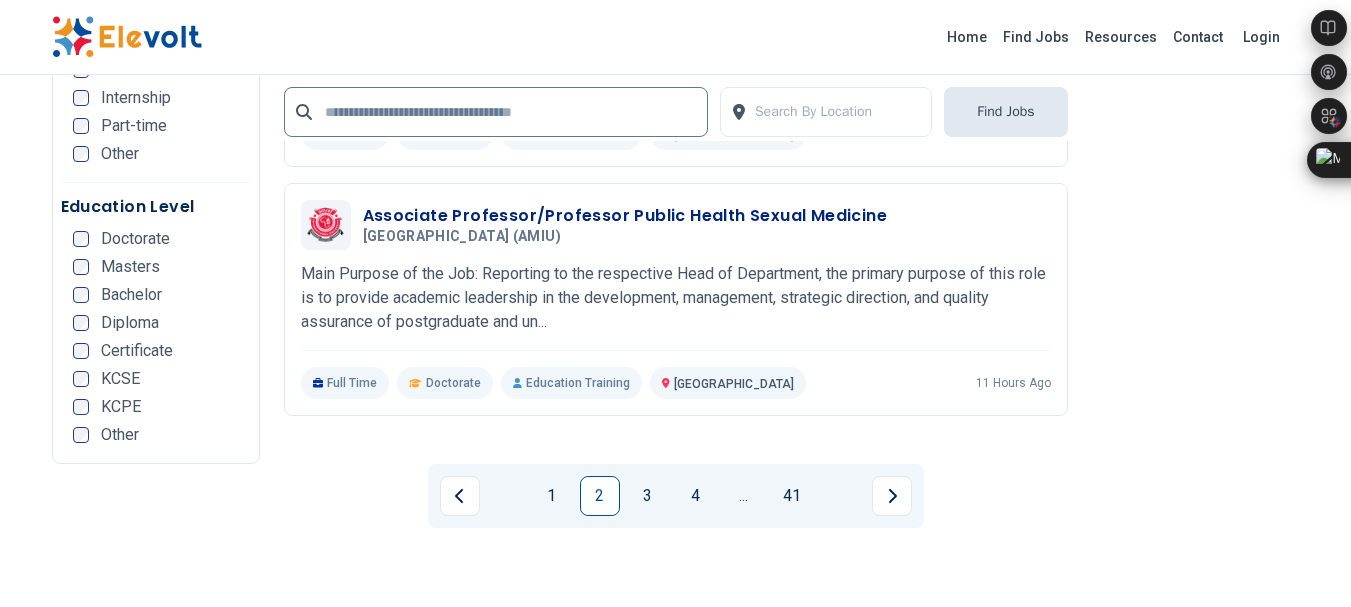 click on "Home Find Jobs Resources Contact Login 607 new jobs posted The Latest   Jobs in   Kenya Explore exciting roles with leading companies and take the next big step in your career.  Find your perfect match today! Chemistry Laboratory Analyst Chemistry Laboratory Analyst SGS PRIMARY RESPONSIBILITES
Testing of food, non-food, water, soil, sludge, plant tissue and petroleum products in accordance with standard operating procedures, techniques, national, international and industry standards or clients’ guide...   Full Time   Bachelor   Insurance   Nairobi 9 hours ago Category Search By Category Contract Type Full-time Contract Internship Part-time Other Education Level Doctorate Masters Bachelor Diploma Certificate KCSE KCPE Other Search By Location Find Jobs Be the first to know about new jobs. Get notified as soon as new job vacancies are posted. Subscribe Showing 607 jobs Junior Measurement Analyst Welcome Tomorrow 07/07/2025 08/06/2025 Nairobi KE
Your key responsibilities will include:" at bounding box center (675, -1587) 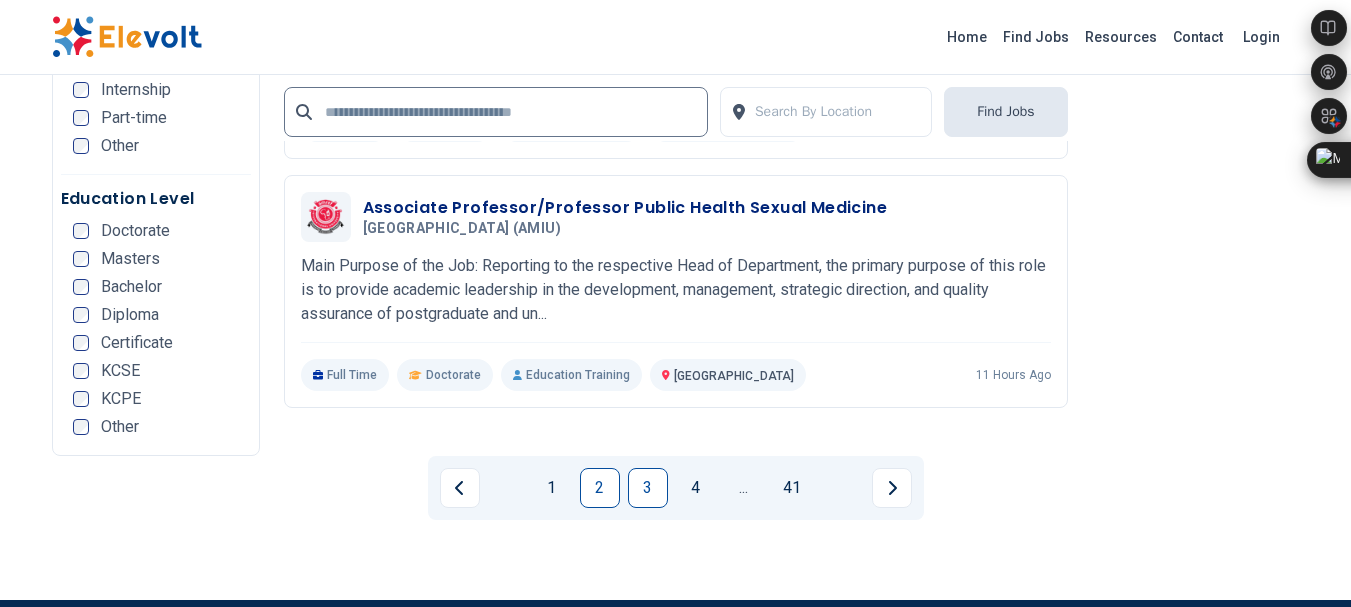 click on "3" at bounding box center [648, 488] 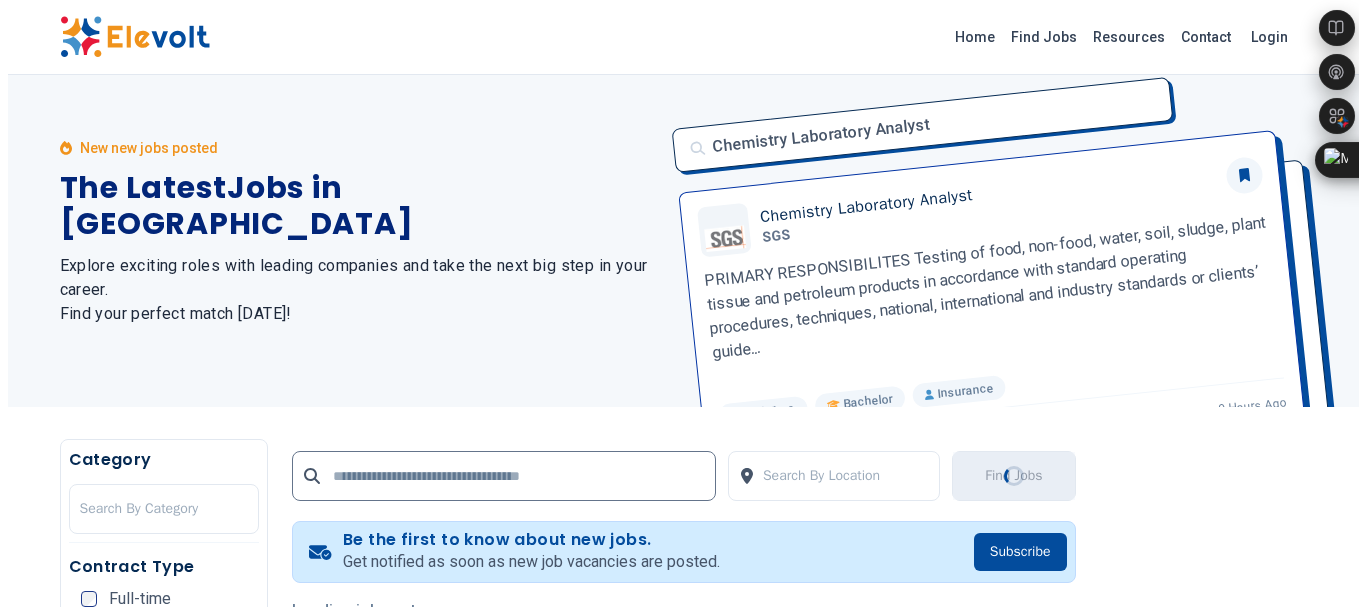 scroll, scrollTop: 0, scrollLeft: 0, axis: both 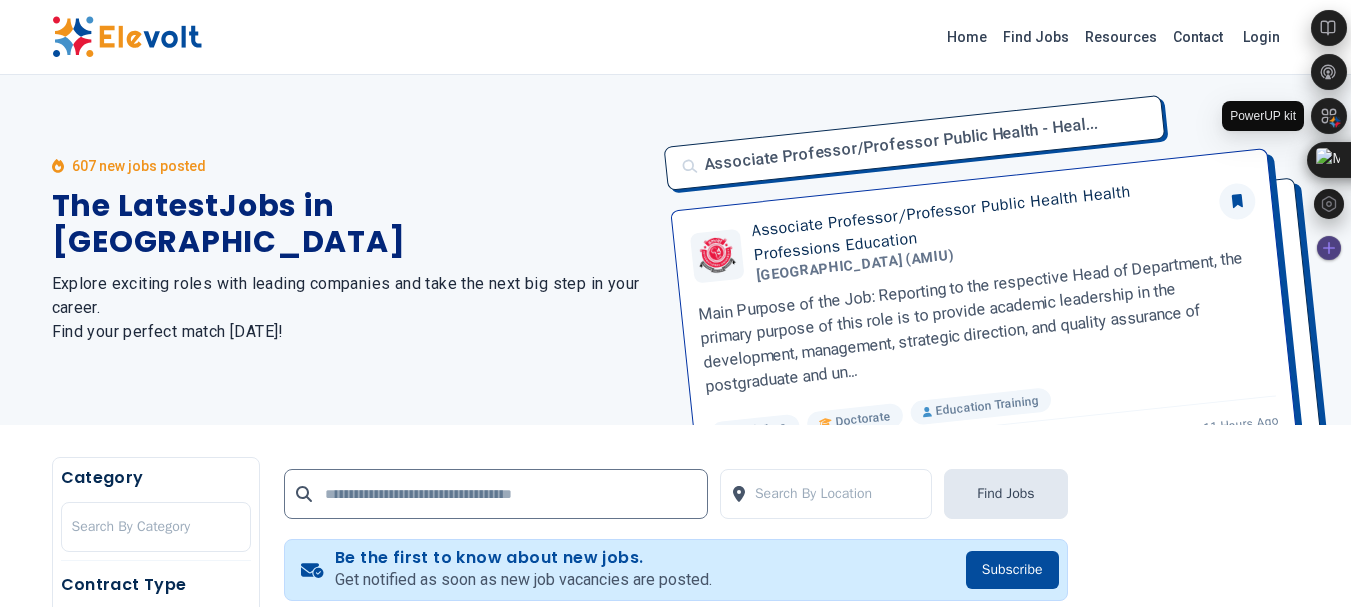 click on "Home Find Jobs Resources Contact Login 607 new jobs posted The Latest   Jobs in   Kenya Explore exciting roles with leading companies and take the next big step in your career.  Find your perfect match today! Associate Professor/Professor Public Health - Heal... Associate Professor/Professor Public Health   Health Professions Education Amref International University (AMIU) Main Purpose of the Job:
Reporting to the respective Head of Department, the primary purpose of this role is to provide academic leadership in the development, management, strategic direction, and quality assurance of postgraduate and un...   Full Time   Doctorate   Education   Training   Nairobi 11 hours ago Category Search By Category Contract Type Full-time Contract Internship Part-time Other Education Level Doctorate Masters Bachelor Diploma Certificate KCSE KCPE Other Search By Location Find Jobs Be the first to know about new jobs. Get notified as soon as new job vacancies are posted. Subscribe Showing 607 jobs 07/07/2025 Nairobi" at bounding box center (675, 2485) 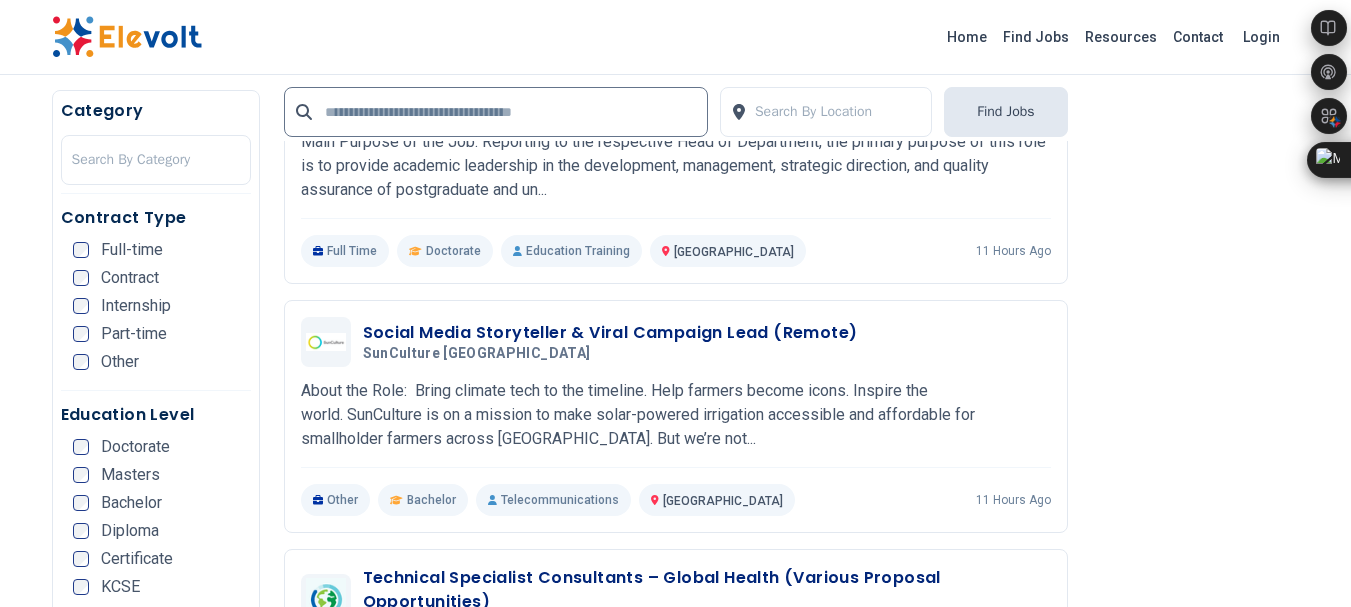 scroll, scrollTop: 623, scrollLeft: 0, axis: vertical 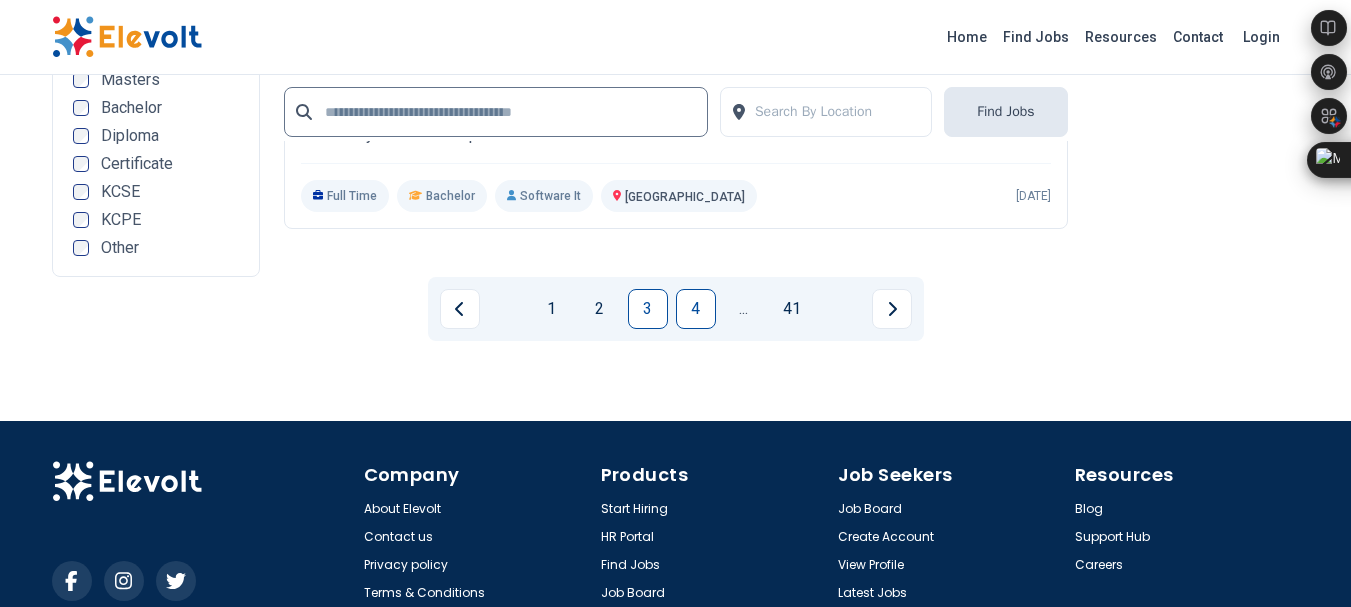 click on "4" at bounding box center (696, 309) 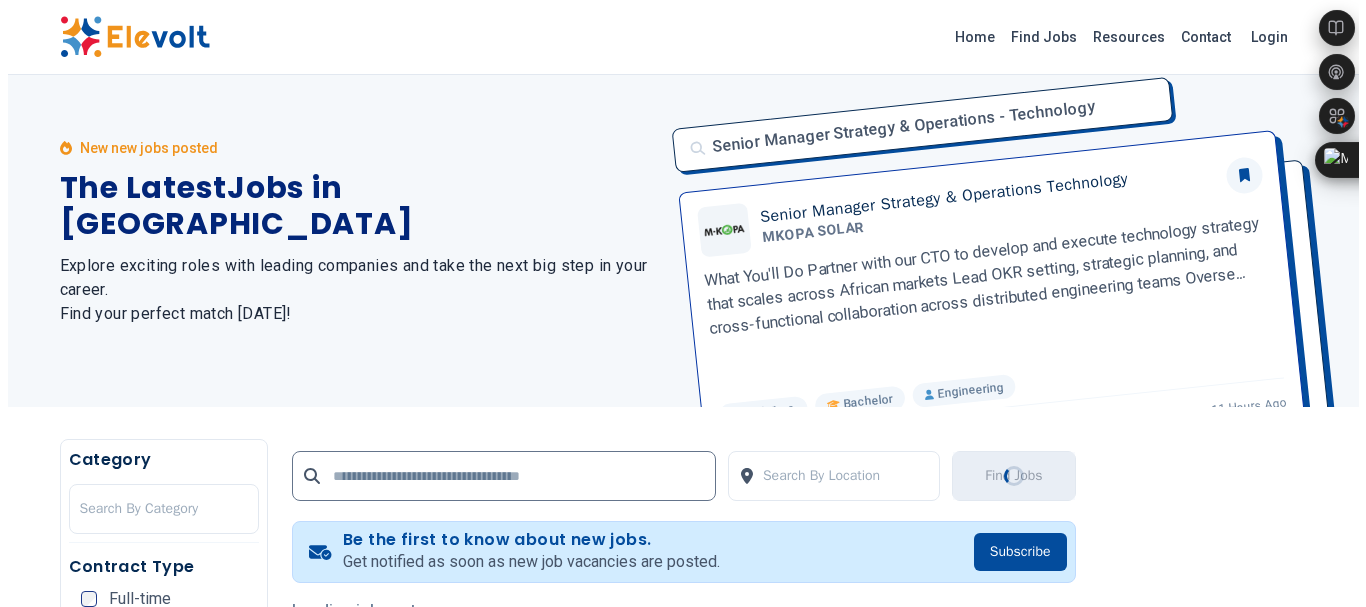scroll, scrollTop: 0, scrollLeft: 0, axis: both 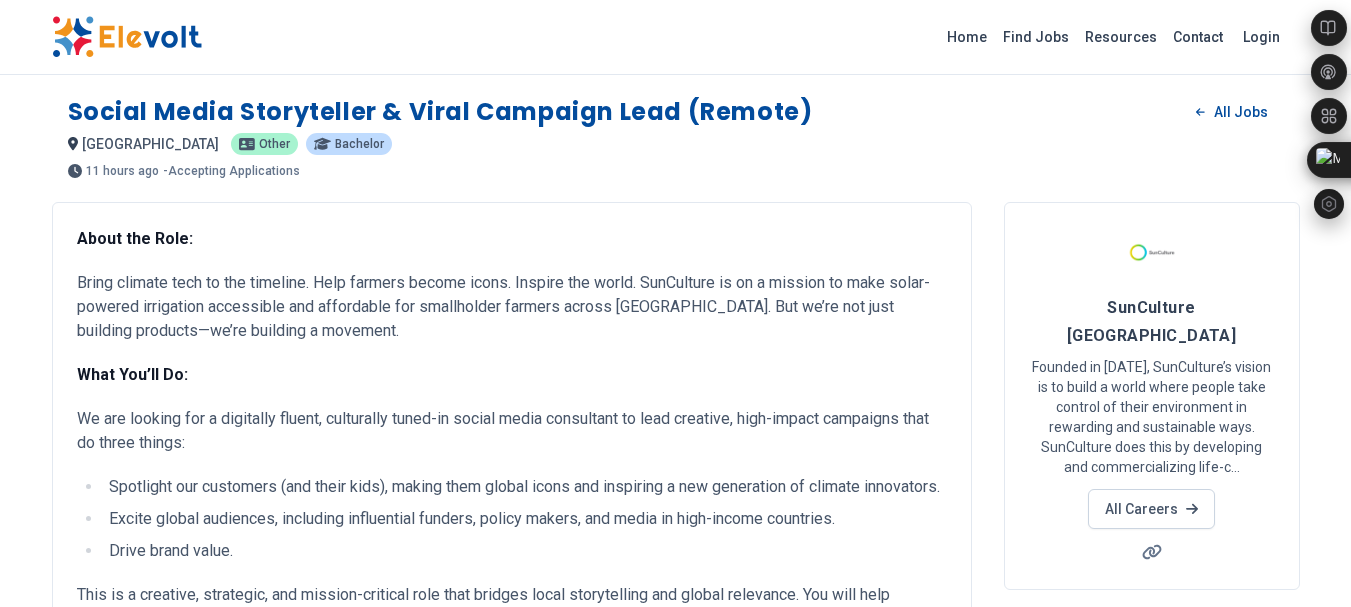 click on "Home Find Jobs Resources Contact Login Social Media Storyteller & Viral Campaign Lead (Remote) All Jobs   [GEOGRAPHIC_DATA] KE   Other   Bachelor 11 hours ago [DATE] [DATE] -  Accepting Applications About the Role:
Bring climate tech to the timeline. Help farmers become icons. Inspire the world. SunCulture is on a mission to make solar-powered irrigation accessible and affordable for smallholder farmers across [GEOGRAPHIC_DATA]. But we’re not just building products—we’re building a movement.
What You’ll Do:
We are looking for a digitally fluent, culturally tuned-in social media consultant to lead creative, high-impact campaigns that do three things:
Spotlight our customers (and their kids), making them global icons and inspiring a new generation of climate innovators.
Excite global audiences, including influential funders, policy makers, and media in high-income countries.
Drive brand value.
Key Responsibilities:" at bounding box center (675, 1971) 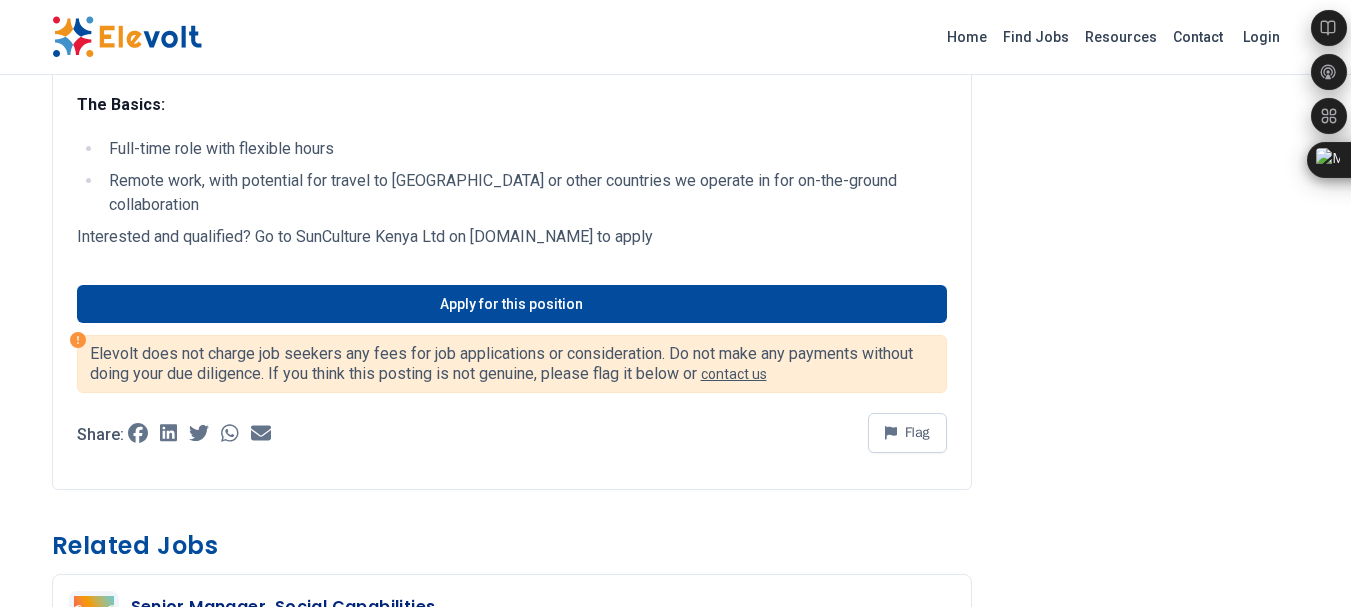 scroll, scrollTop: 1629, scrollLeft: 0, axis: vertical 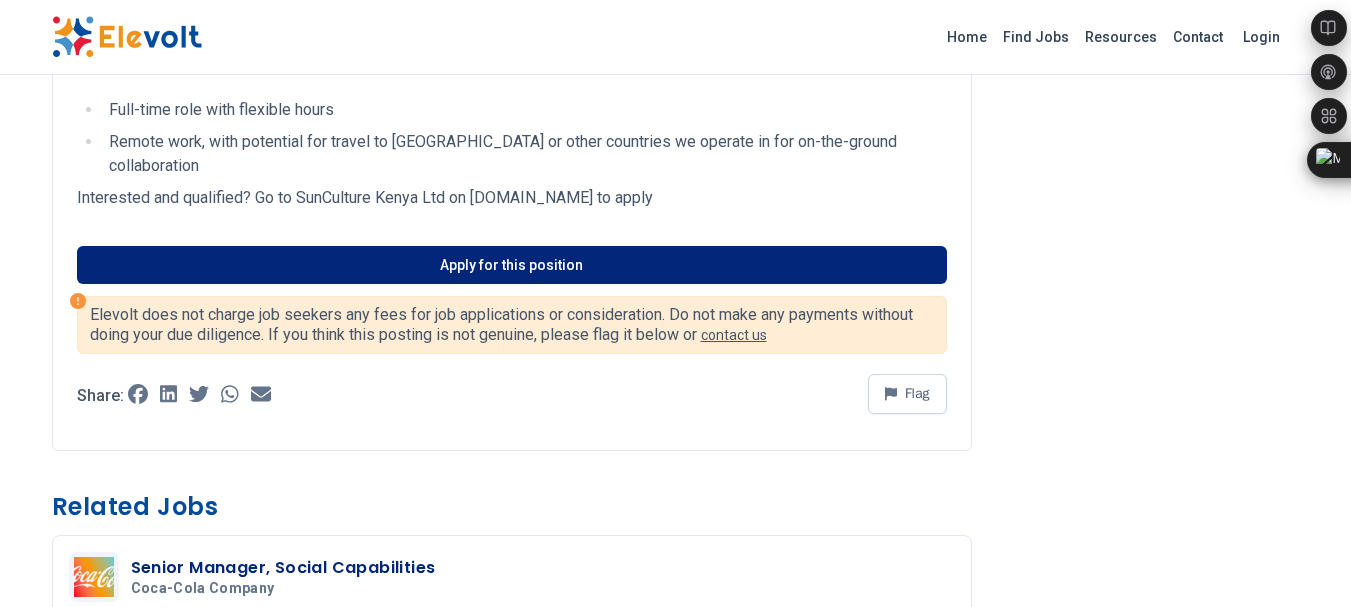 click on "Apply for this position" at bounding box center [512, 265] 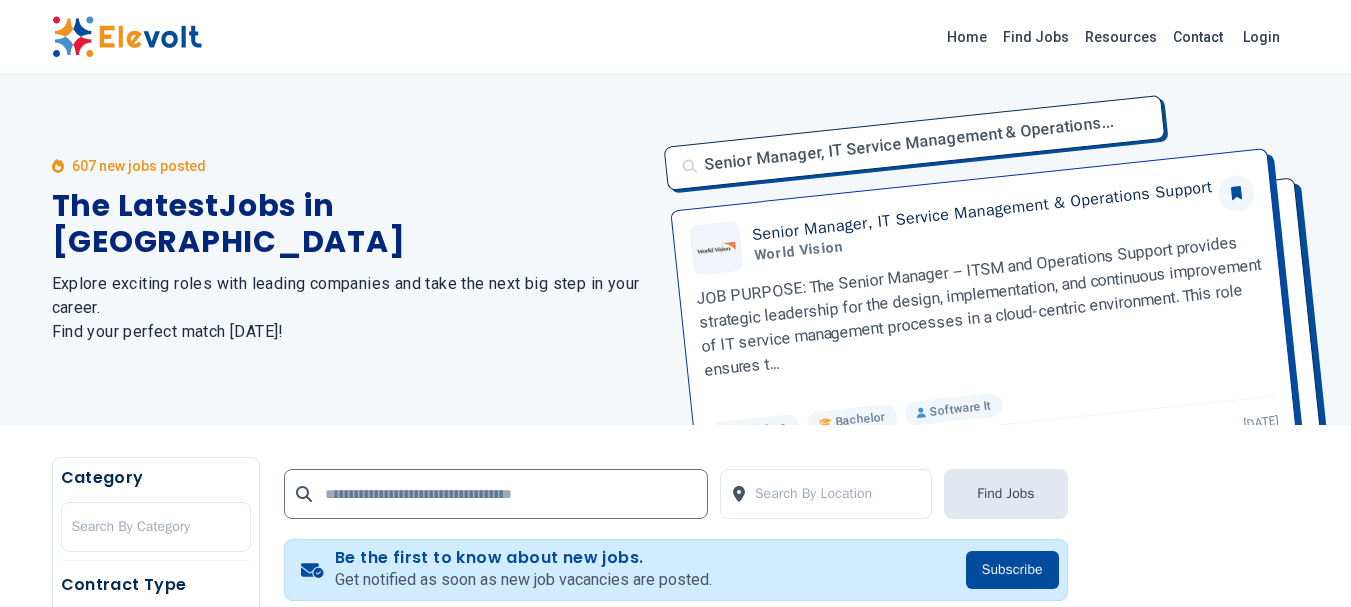 scroll, scrollTop: 349, scrollLeft: 0, axis: vertical 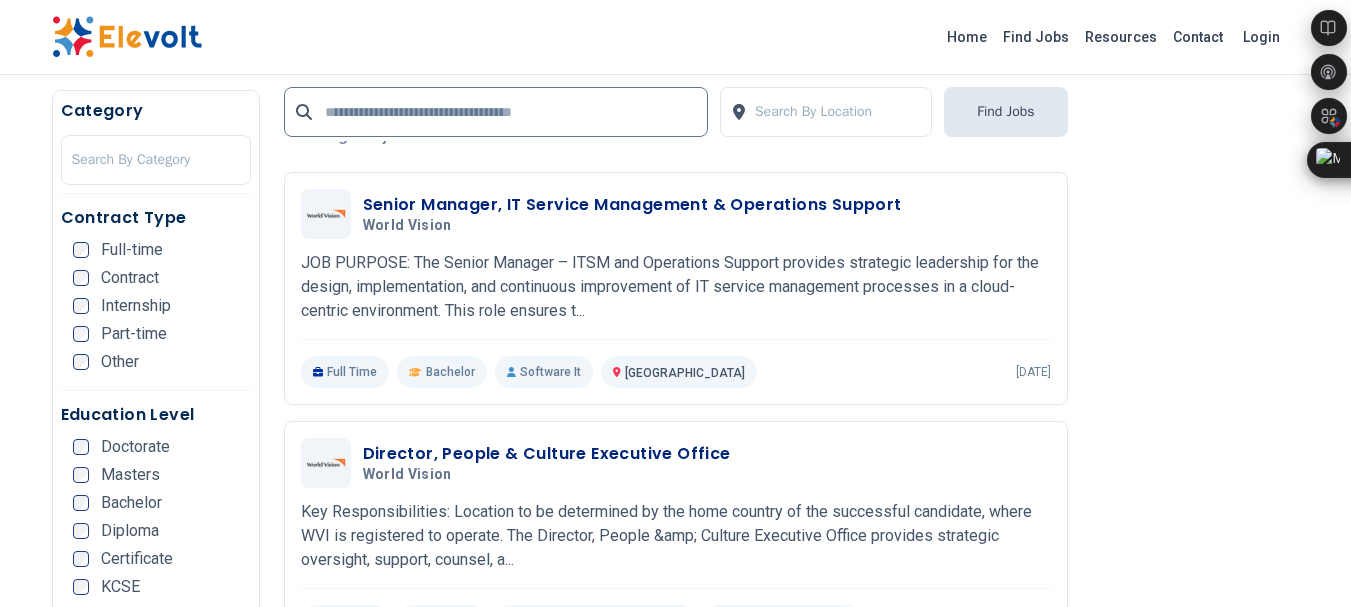 click on "Home Find Jobs Resources Contact Login 607 new jobs posted The Latest   Jobs in   [GEOGRAPHIC_DATA] Explore exciting roles with leading companies and take the next big step in your career.  Find your perfect match [DATE]! Senior Manager, IT Service Management & Operations... Senior Manager, IT Service Management & Operations Support World Vision JOB PURPOSE:
The Senior Manager – ITSM and Operations Support provides strategic leadership for the design, implementation, and continuous improvement of IT service management processes in a cloud-centric environment. This role ensures t...   Full Time   Bachelor   Software   It   [GEOGRAPHIC_DATA] [DATE] Category Search By Category Contract Type Full-time Contract Internship Part-time Other Education Level Doctorate Masters Bachelor Diploma Certificate KCSE KCPE Other Search By Location Find Jobs Be the first to know about new jobs. Get notified as soon as new job vacancies are posted. Subscribe Showing 607 jobs Senior Manager, IT Service Management & Operations Support [DATE]" at bounding box center (675, 1984) 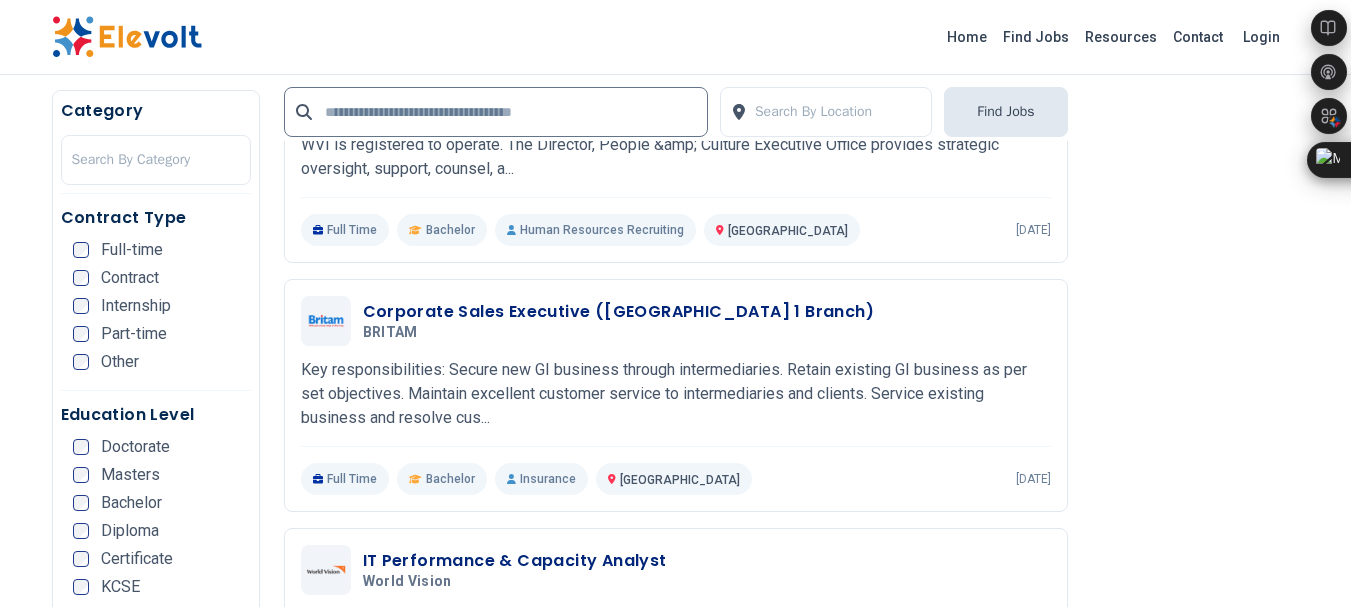 scroll, scrollTop: 893, scrollLeft: 0, axis: vertical 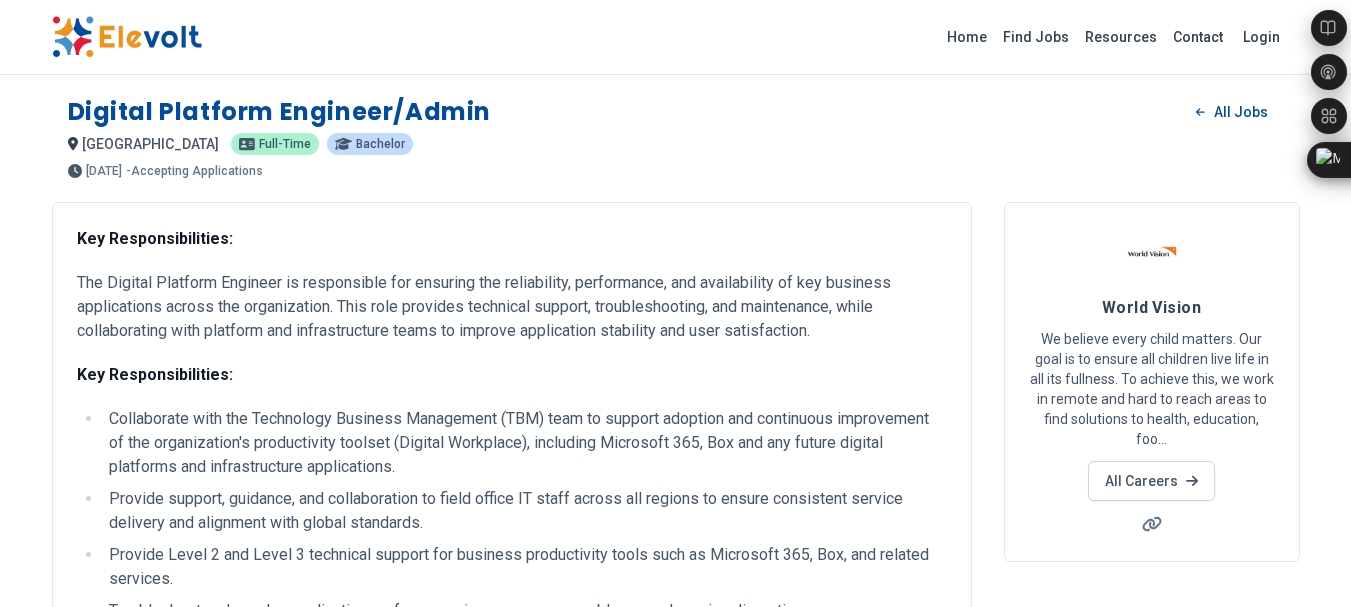 drag, startPoint x: 1363, startPoint y: 45, endPoint x: 1273, endPoint y: -113, distance: 181.83508 